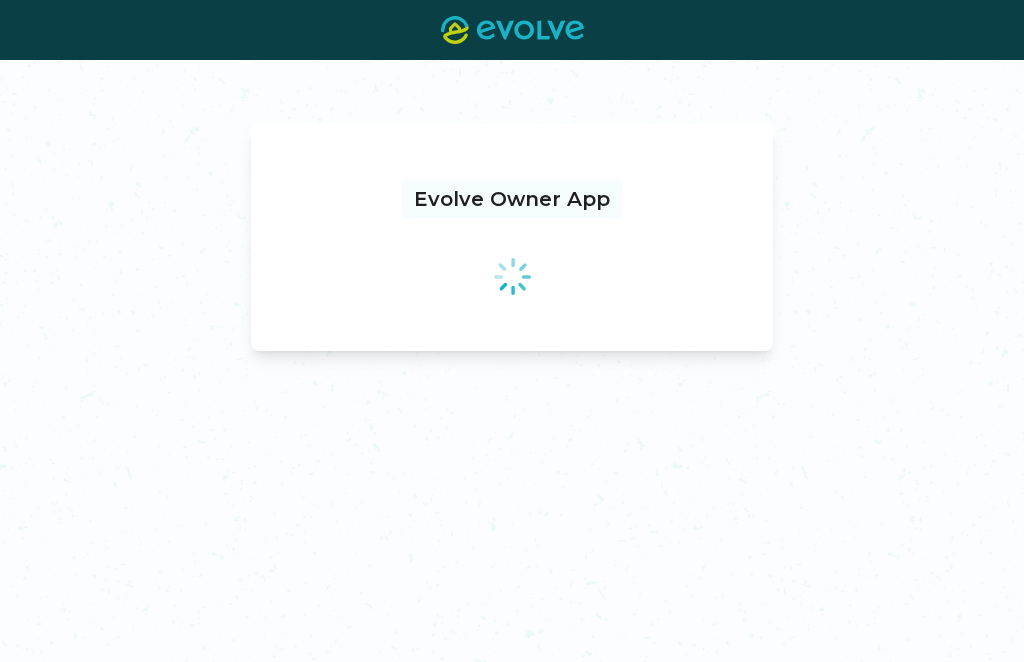 scroll, scrollTop: 0, scrollLeft: 0, axis: both 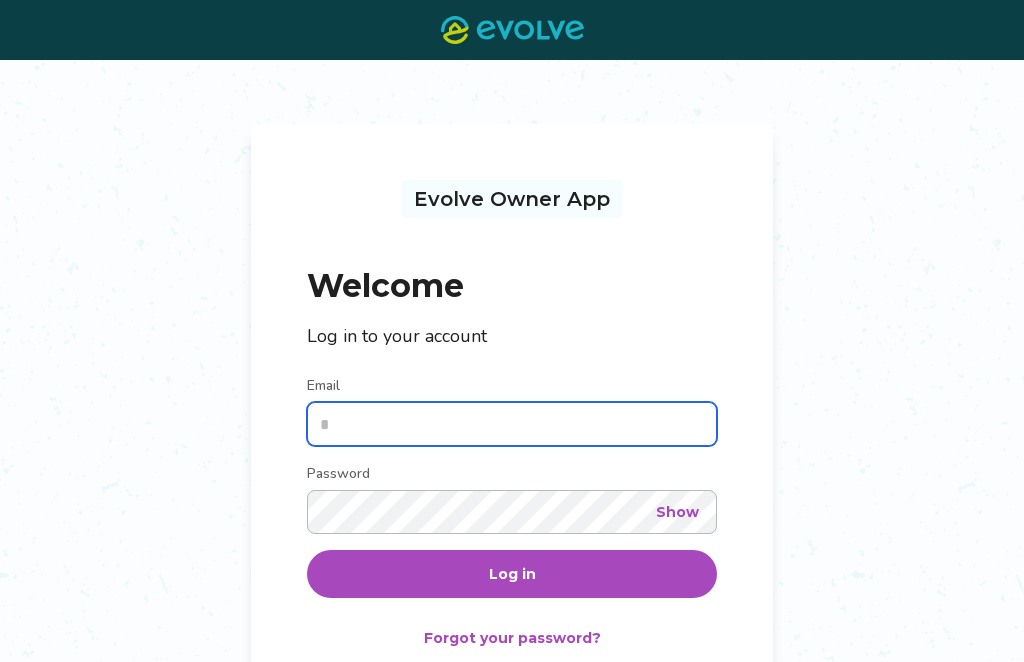 click on "Email" at bounding box center (512, 424) 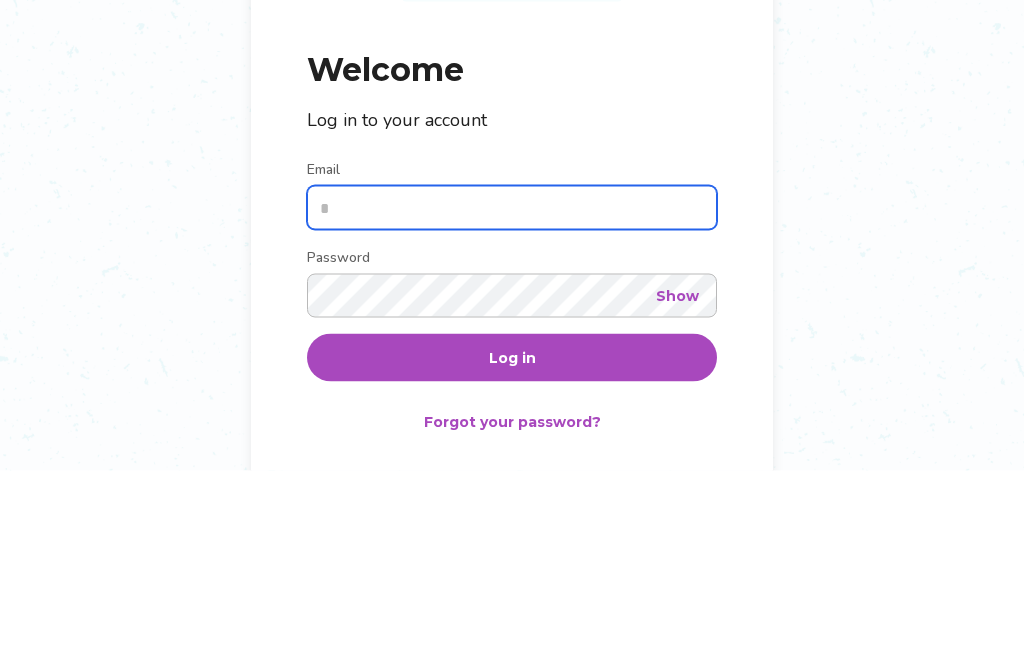 type on "**********" 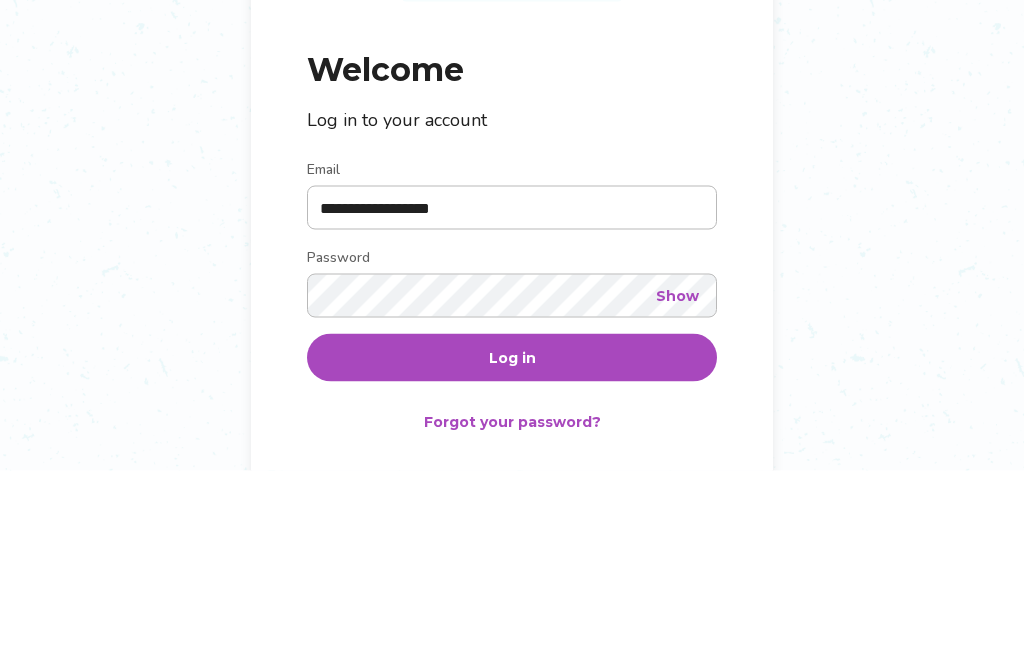 click on "Log in" at bounding box center (512, 549) 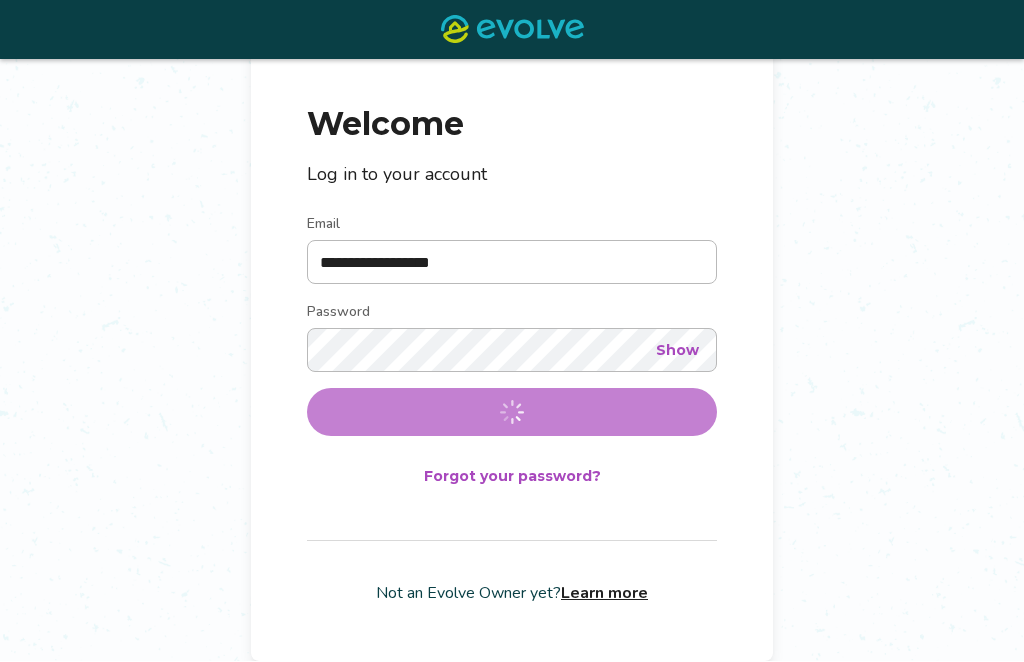 scroll, scrollTop: 0, scrollLeft: 0, axis: both 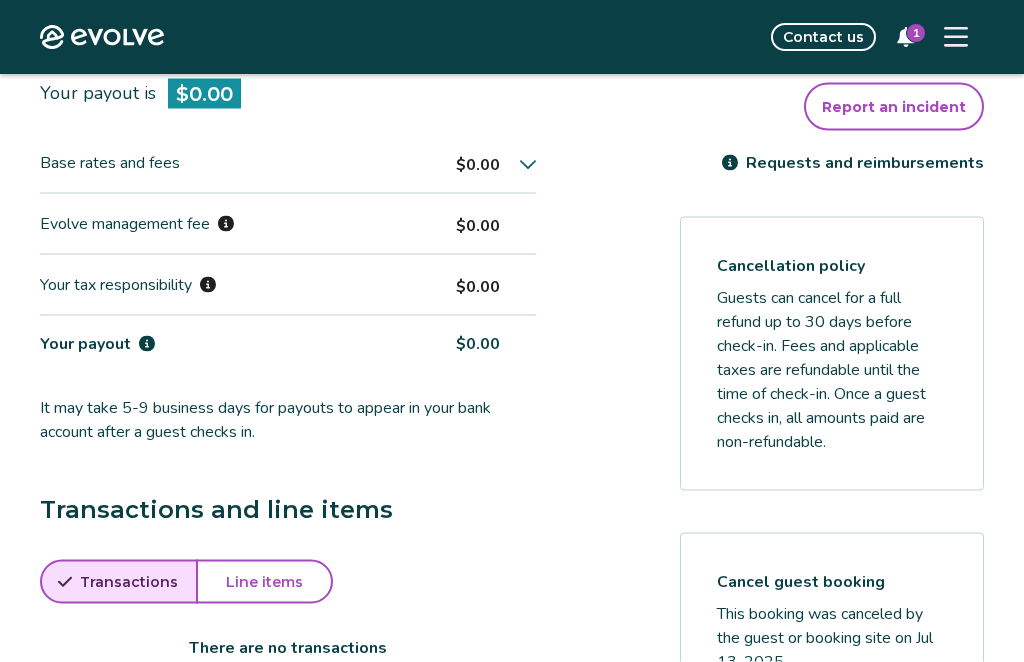 click on "1" at bounding box center [916, 33] 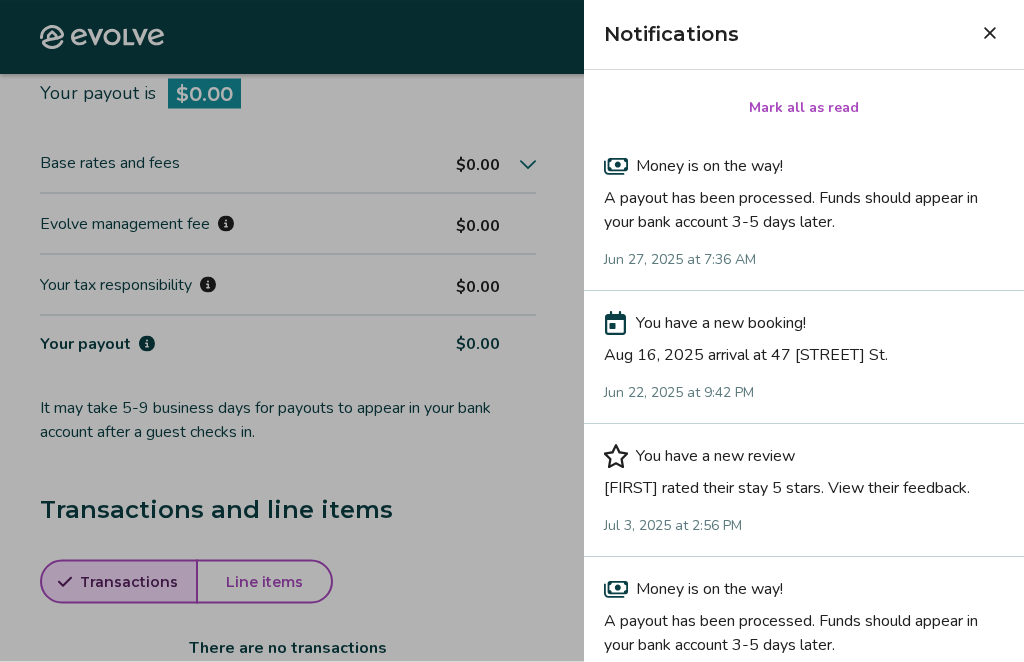scroll, scrollTop: 604, scrollLeft: 0, axis: vertical 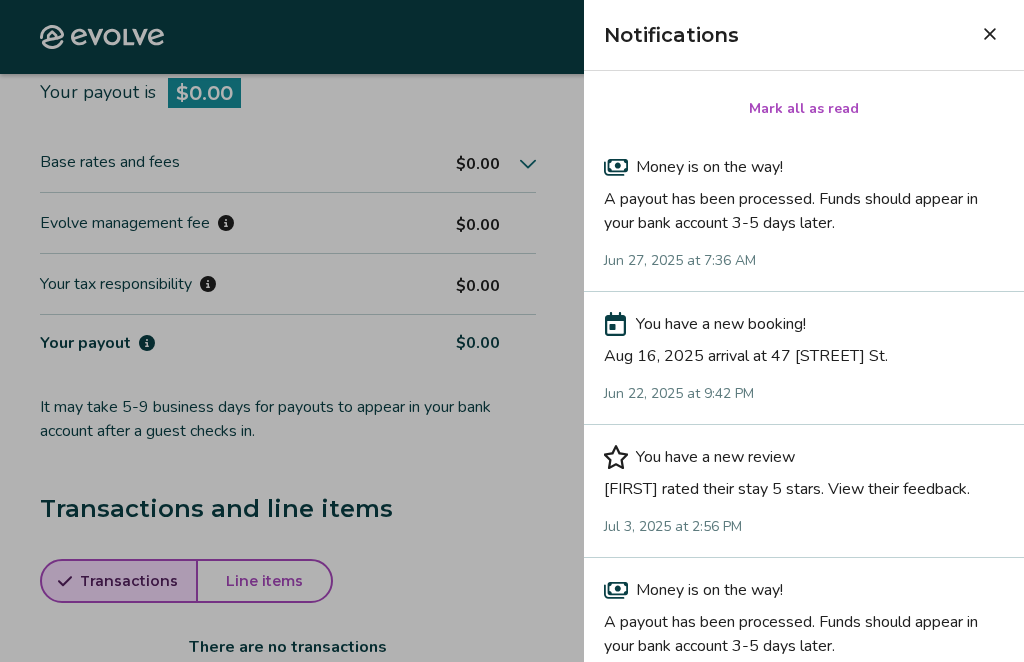 click on "Mark all as read" at bounding box center (804, 109) 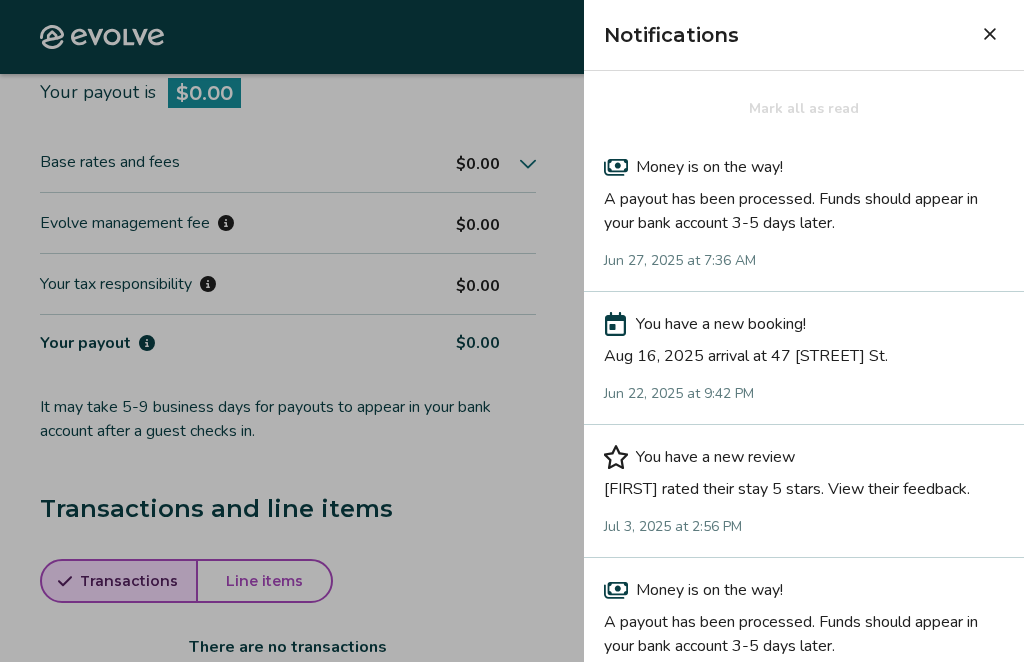 click at bounding box center (990, 34) 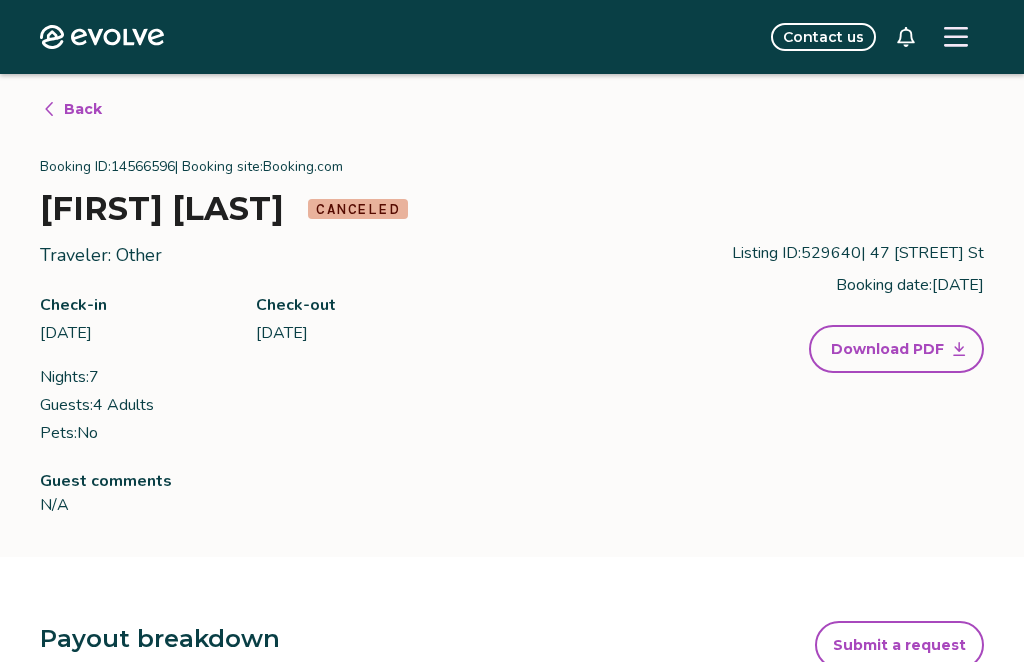 scroll, scrollTop: 0, scrollLeft: 0, axis: both 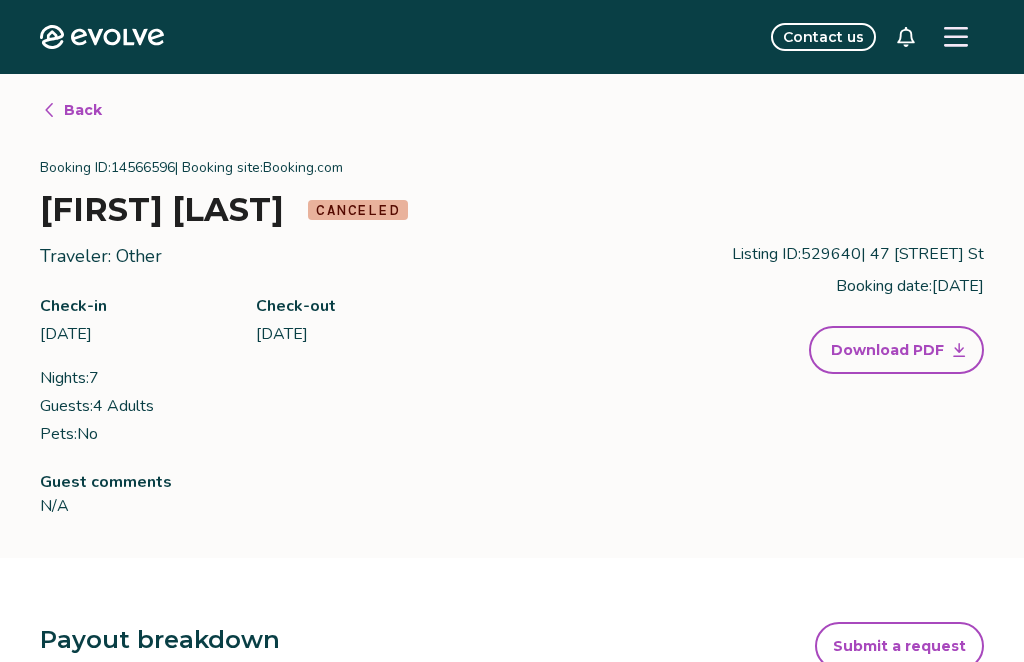 click on "Back" at bounding box center (83, 110) 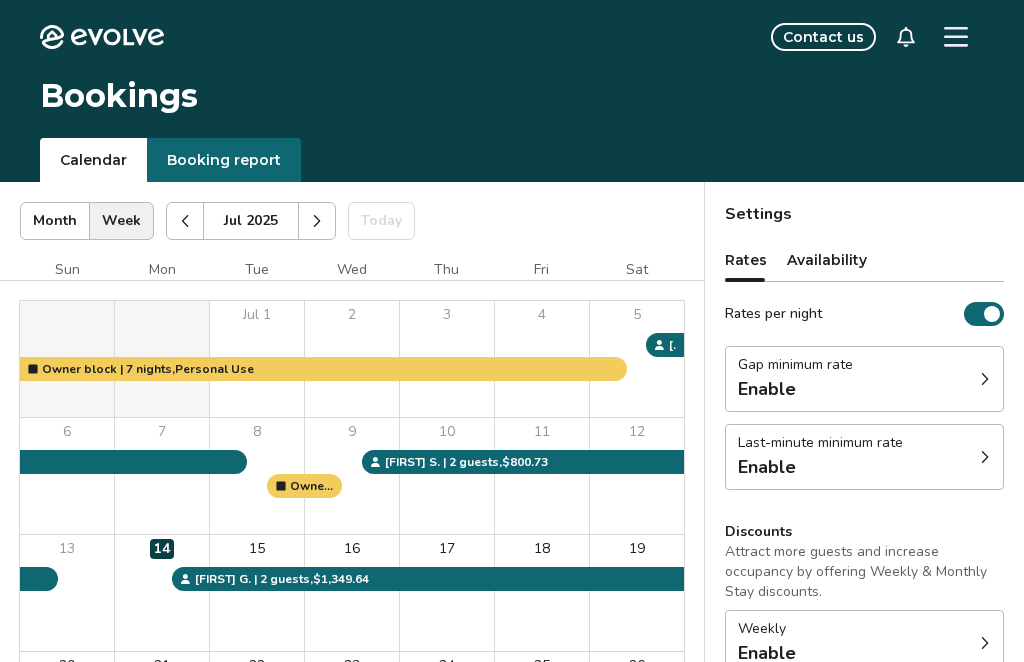 click at bounding box center [317, 221] 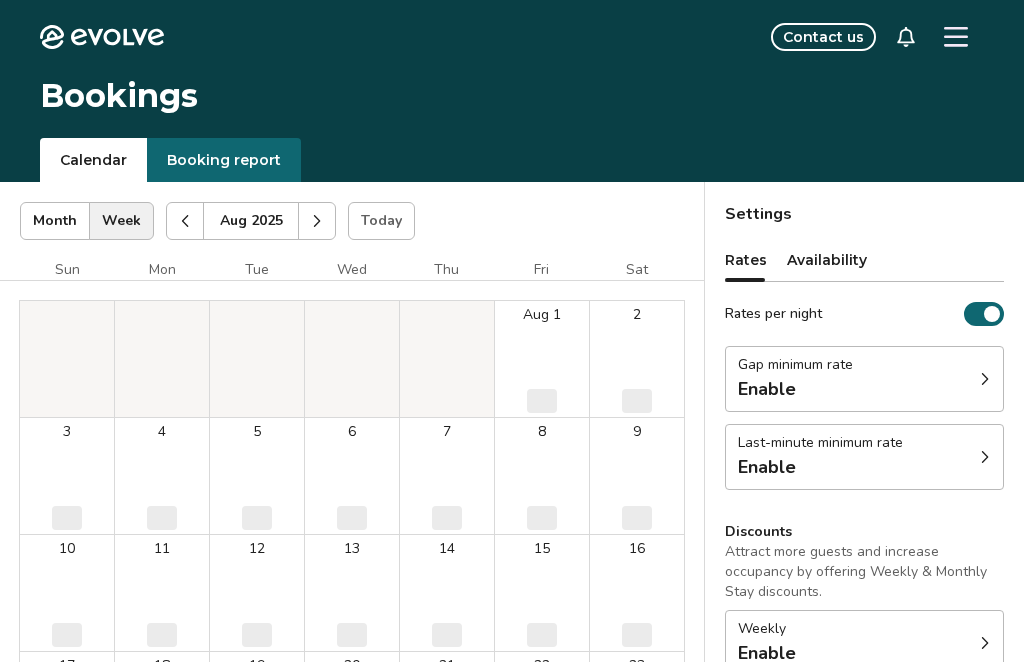 click at bounding box center [317, 221] 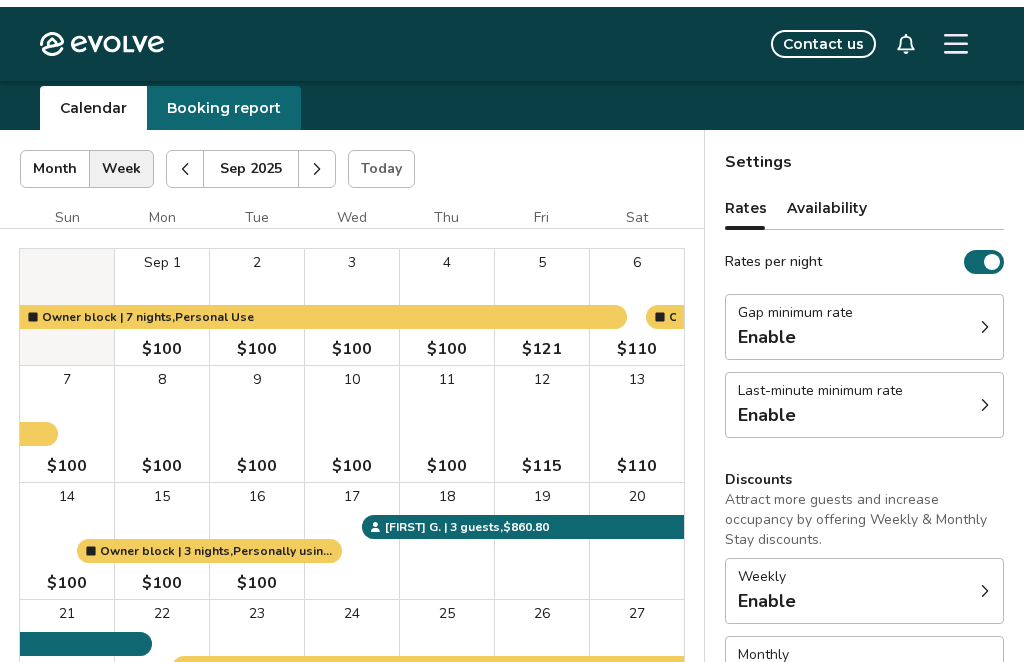 scroll, scrollTop: 52, scrollLeft: 0, axis: vertical 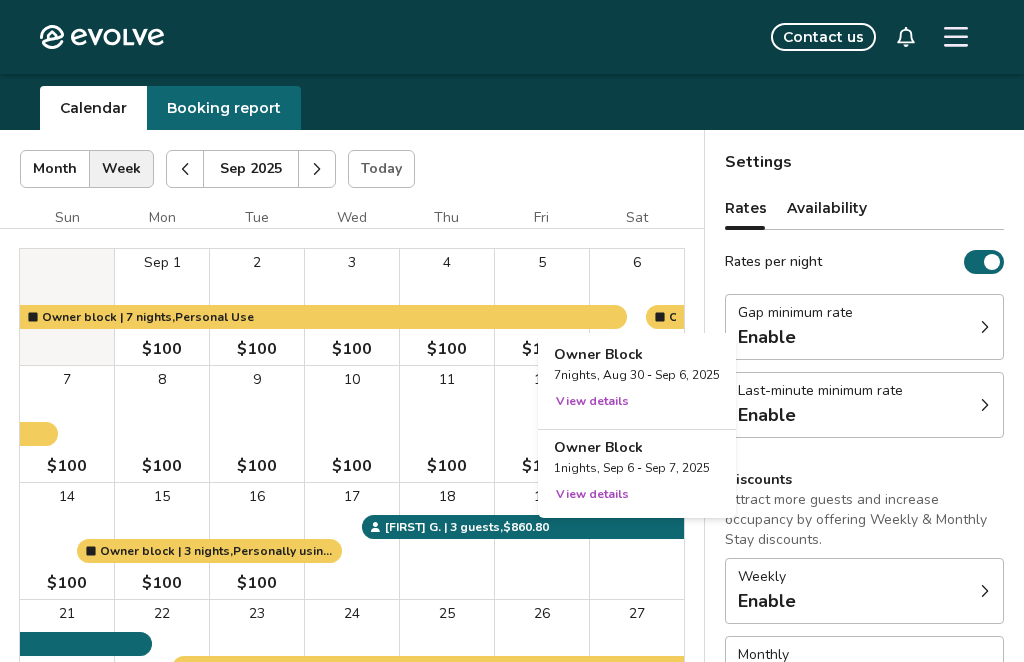 click on "6 $110" at bounding box center [637, 307] 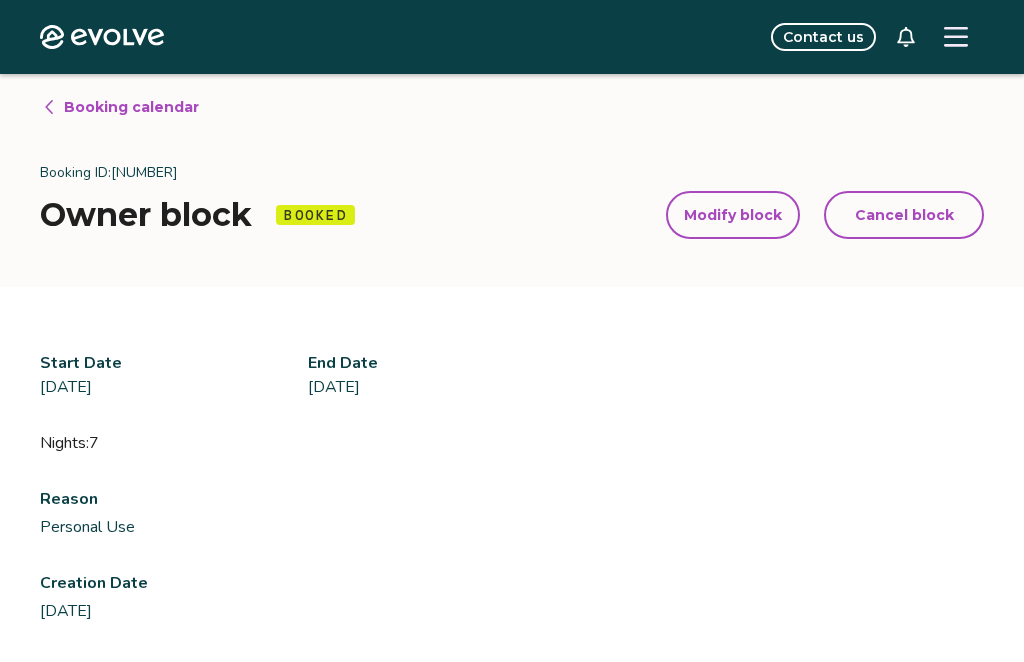 scroll, scrollTop: 0, scrollLeft: 0, axis: both 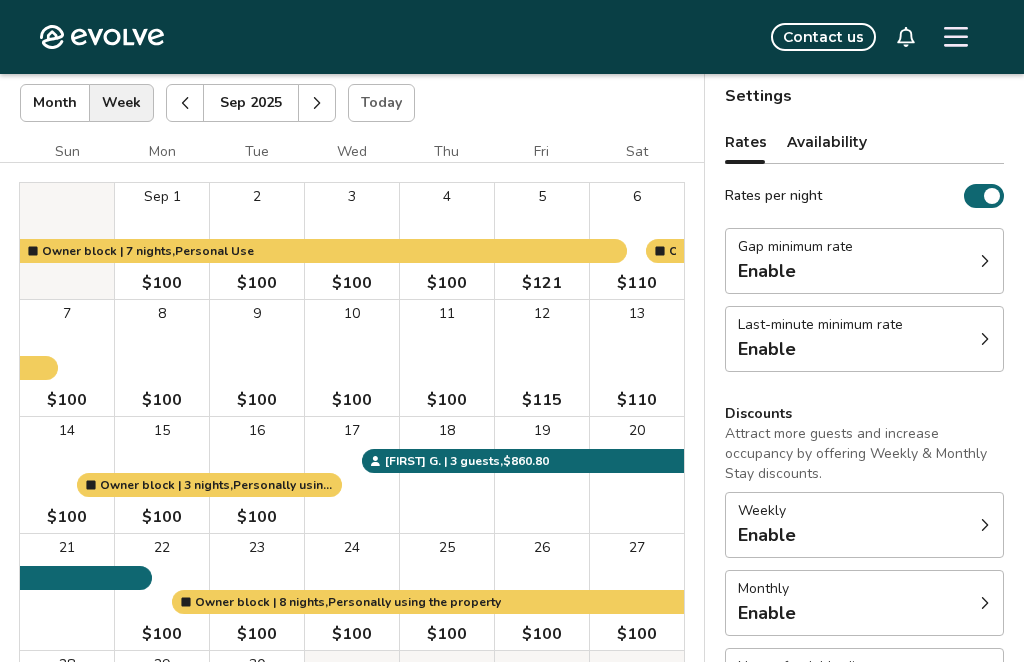 click on "Settings Rates Availability Rates per night Gap minimum rate Enable Last-minute minimum rate Enable Discounts Attract more guests and increase occupancy by offering Weekly & Monthly Stay discounts. Weekly Enable Monthly Enable Non-refundable discount Enable View rates, policies, & fees Gap minimum rate Reduce your minimum rate by 20%  to help fill nights between bookings  (Fridays and Saturdays excluded). Enable Once enabled, the % off may take up to 24 hours to activate and will stay active until you disable. Last-minute minimum rate Reduce your minimum rate by 20%  to help fill vacancies over the next 30 days. Enable Once enabled, the % off may take up to 24 hours to activate and will stay active until you disable. Weekly discount Set a max-discount  % between 5% – 60%.  Your discount may bring your nightly rate below your minimum rates in some instances.   Learn more Enable Monthly discount Set a max-discount  % between 5% – 60%.   Learn more Enable Non-refundable discount Offer Airbnb guests a" at bounding box center [864, 450] 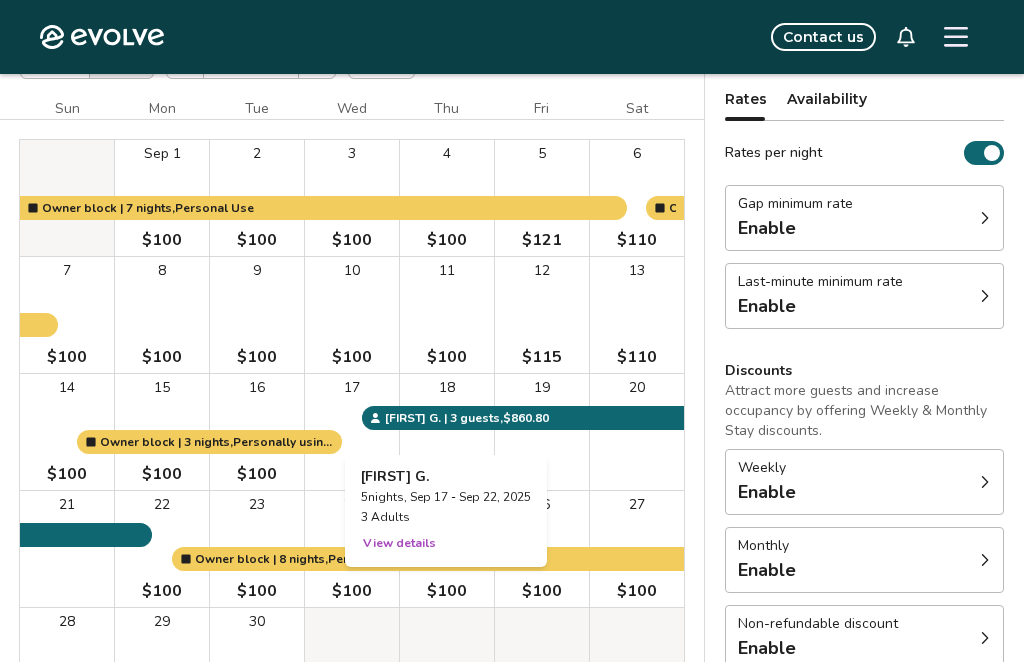 scroll, scrollTop: 164, scrollLeft: 0, axis: vertical 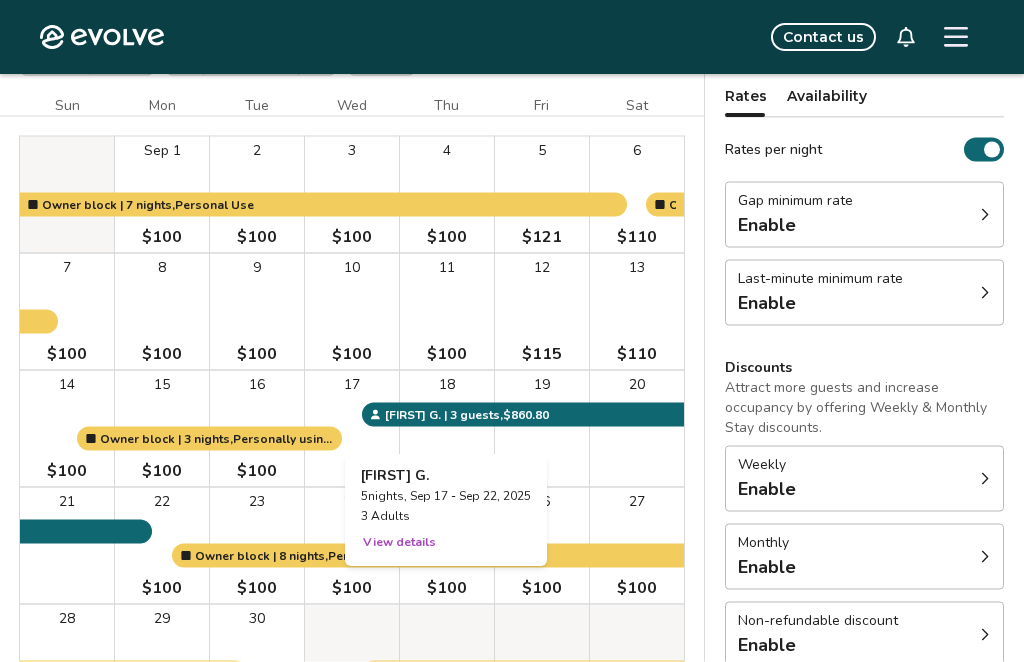 click on "View details" at bounding box center [399, 543] 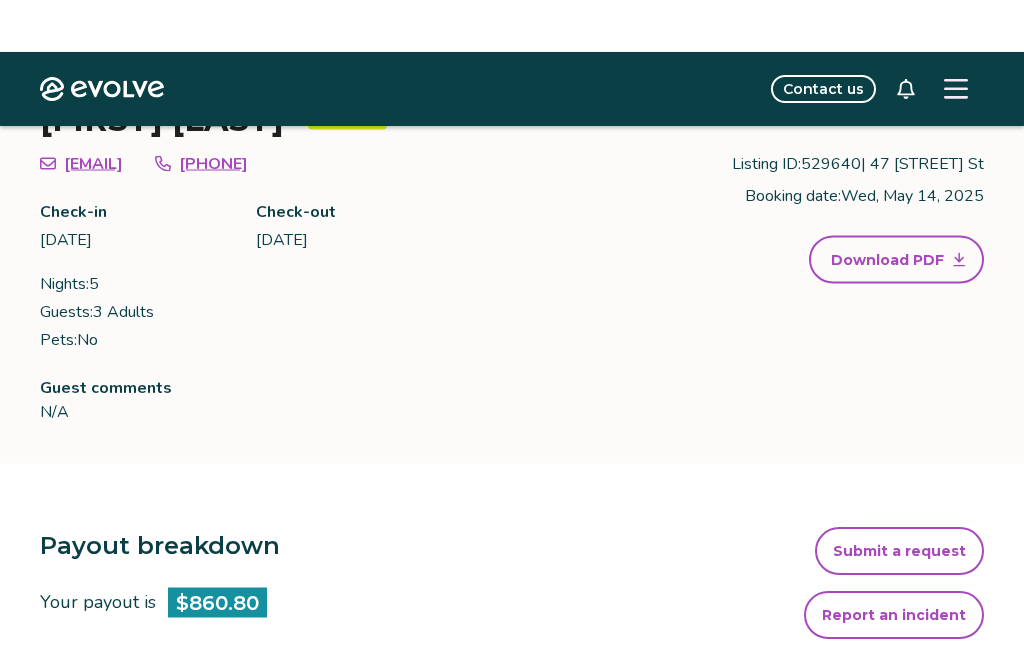 scroll, scrollTop: 0, scrollLeft: 0, axis: both 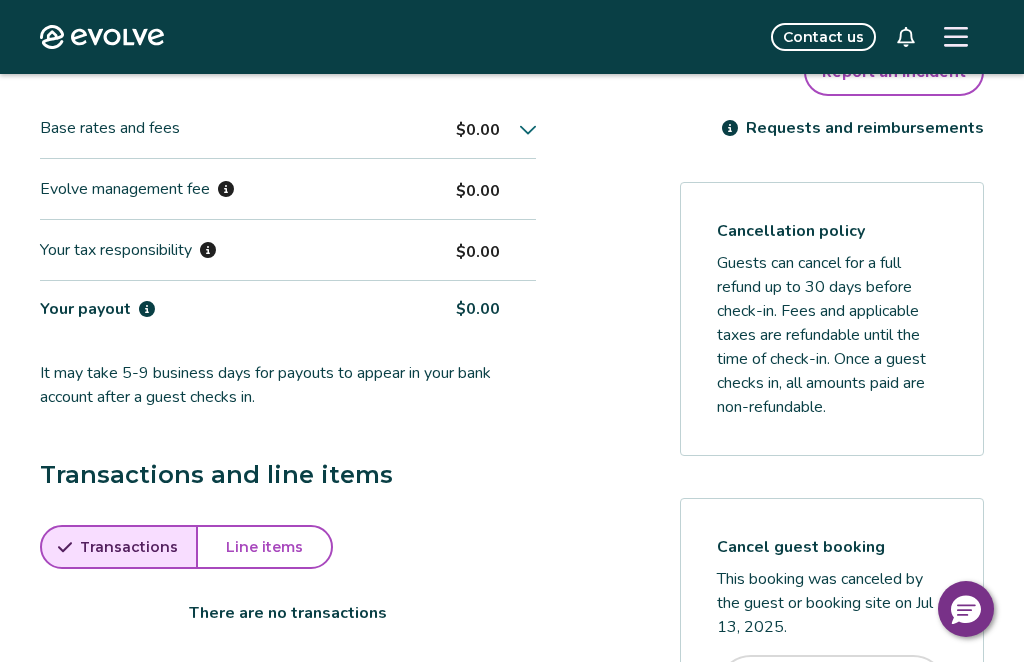 click on "Line items" at bounding box center (264, 547) 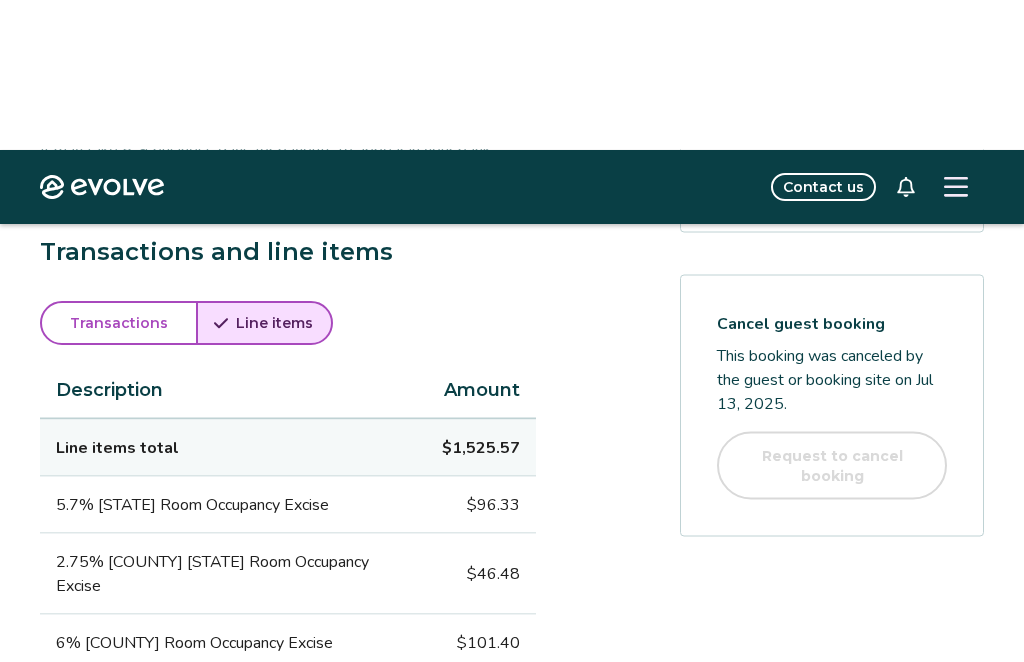 scroll, scrollTop: 864, scrollLeft: 0, axis: vertical 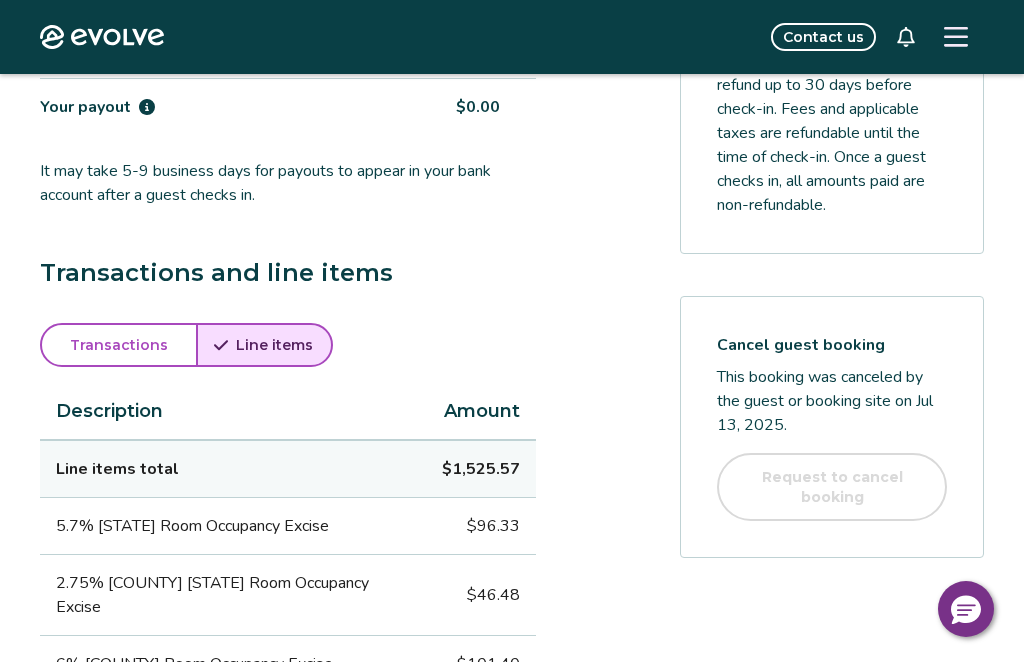 click on "Transactions" at bounding box center [119, 345] 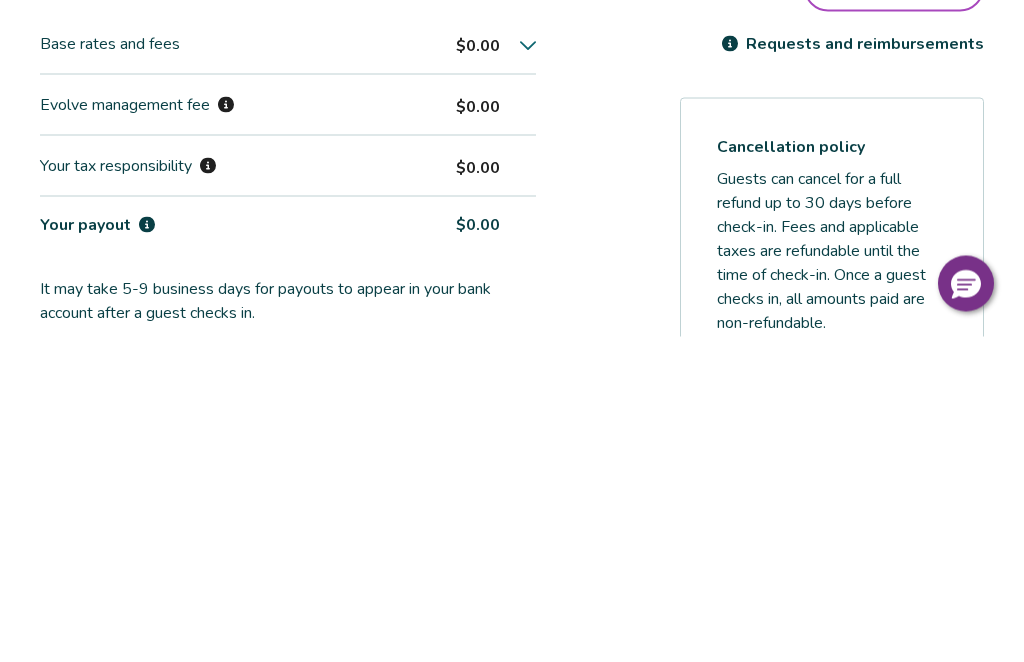 scroll, scrollTop: 774, scrollLeft: 0, axis: vertical 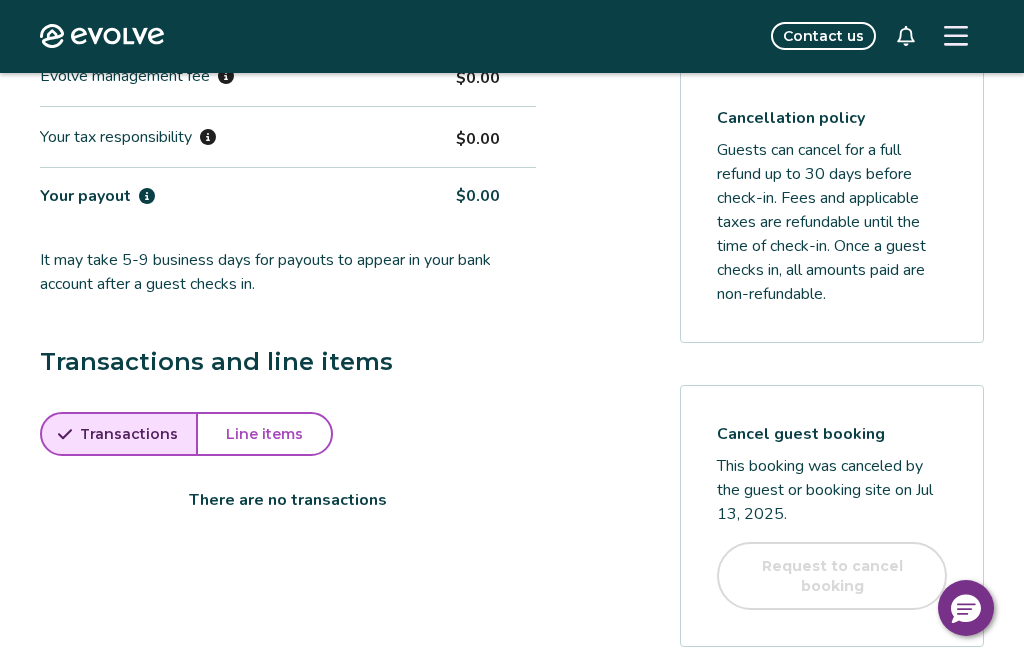 click on "Payout breakdown Your payout is $0.00 Base rates and fees $0.00 Evolve management fee $0.00 Your tax responsibility $0.00 Your payout $0.00 It may take 5-9 business days for payouts to appear in your bank account after a guest checks in. Transactions and line items Transactions Line items There are no transactions Submit a request Report an incident Requests and reimbursements Cancellation policy Guests can cancel for a full refund up to 30 days before check-in. Fees and applicable taxes are refundable until the time of check-in. Once a guest checks in, all amounts paid are non-refundable. Cancel guest booking This booking was canceled by the guest or booking site on   Jul 13, 2025 . Request to cancel booking" at bounding box center [512, 260] 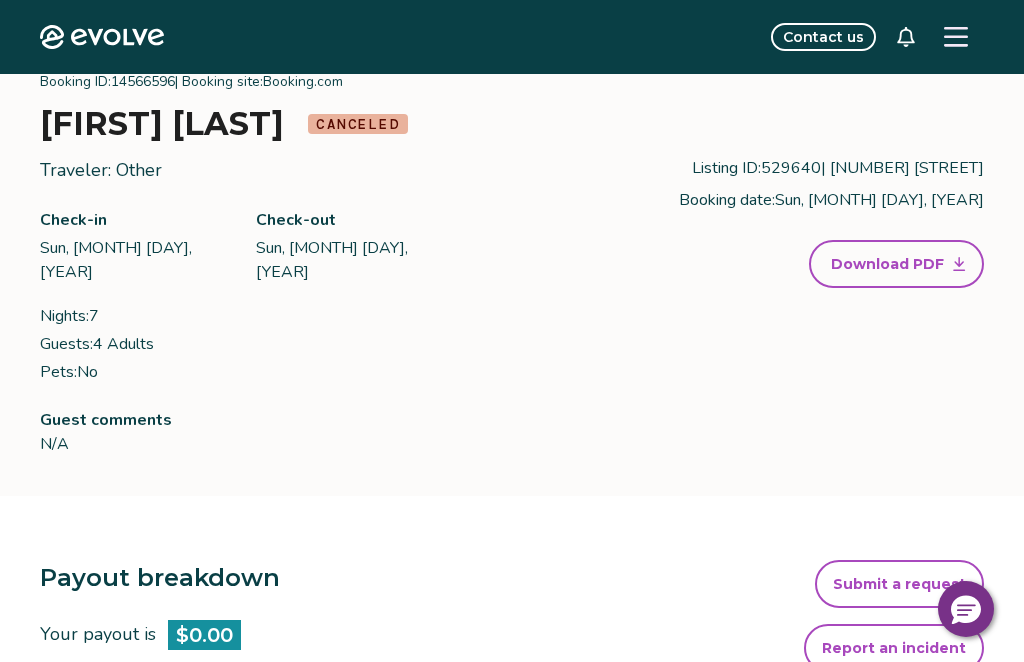 scroll, scrollTop: 0, scrollLeft: 0, axis: both 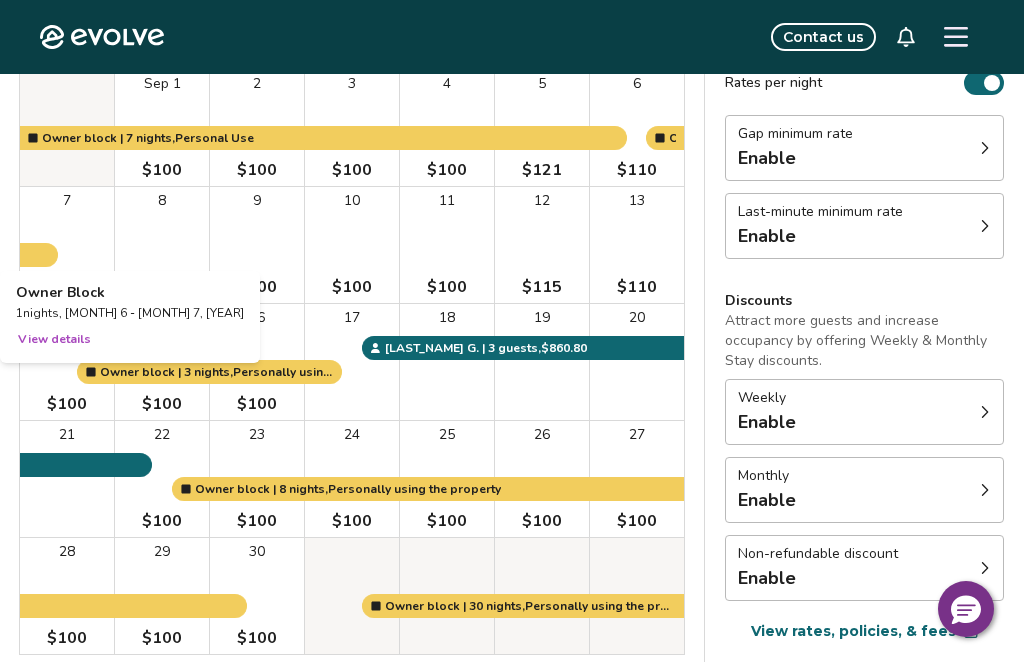 click on "8 $100" at bounding box center [162, 245] 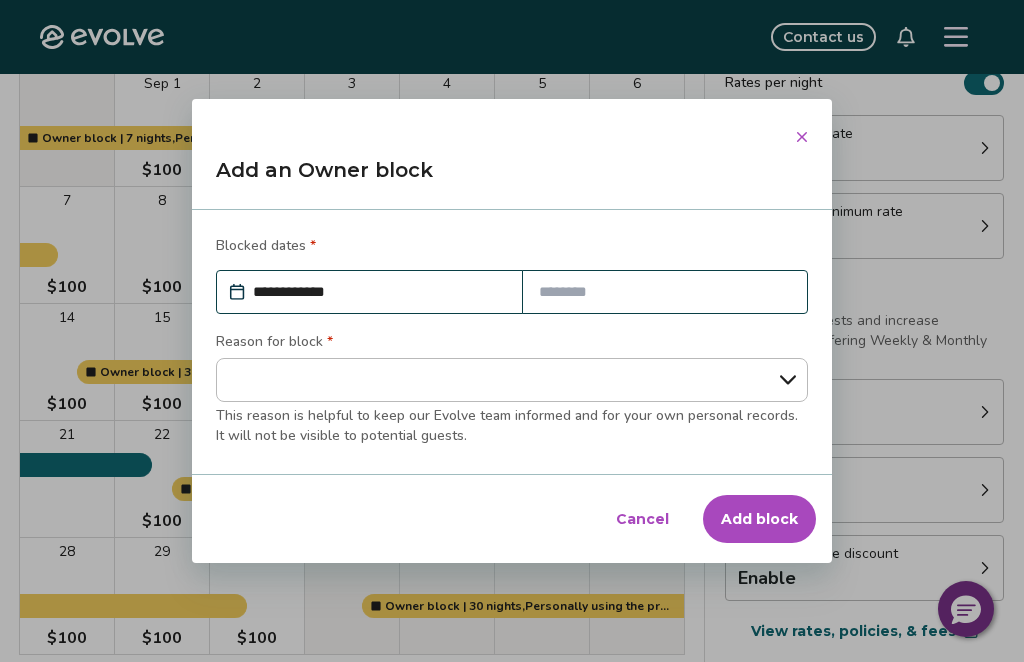 click on "**********" at bounding box center [379, 292] 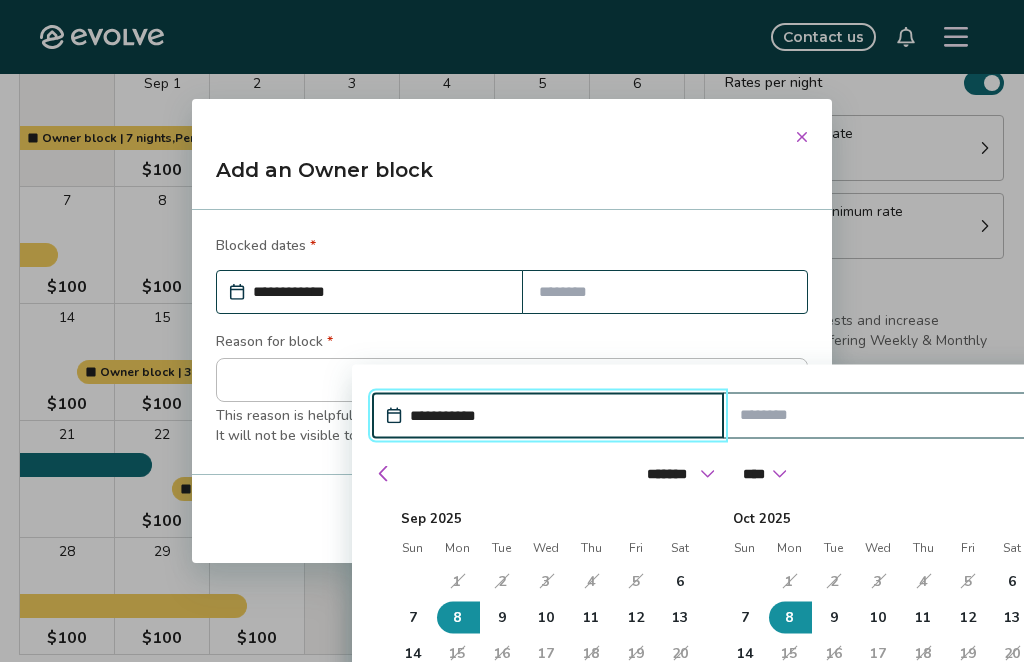 scroll, scrollTop: 0, scrollLeft: 0, axis: both 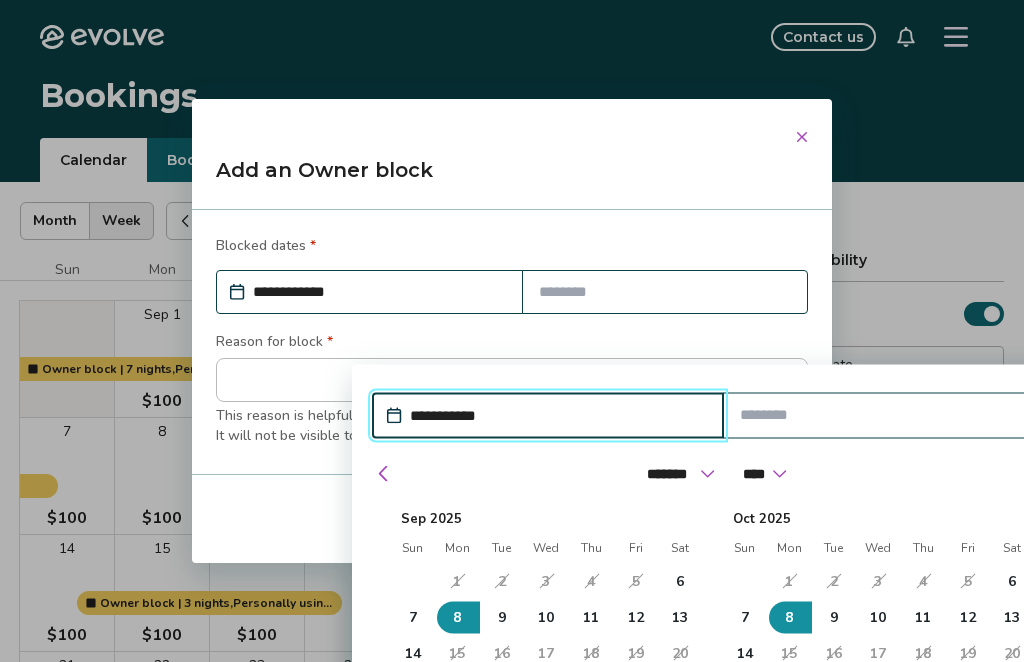 click on "7" at bounding box center (412, 618) 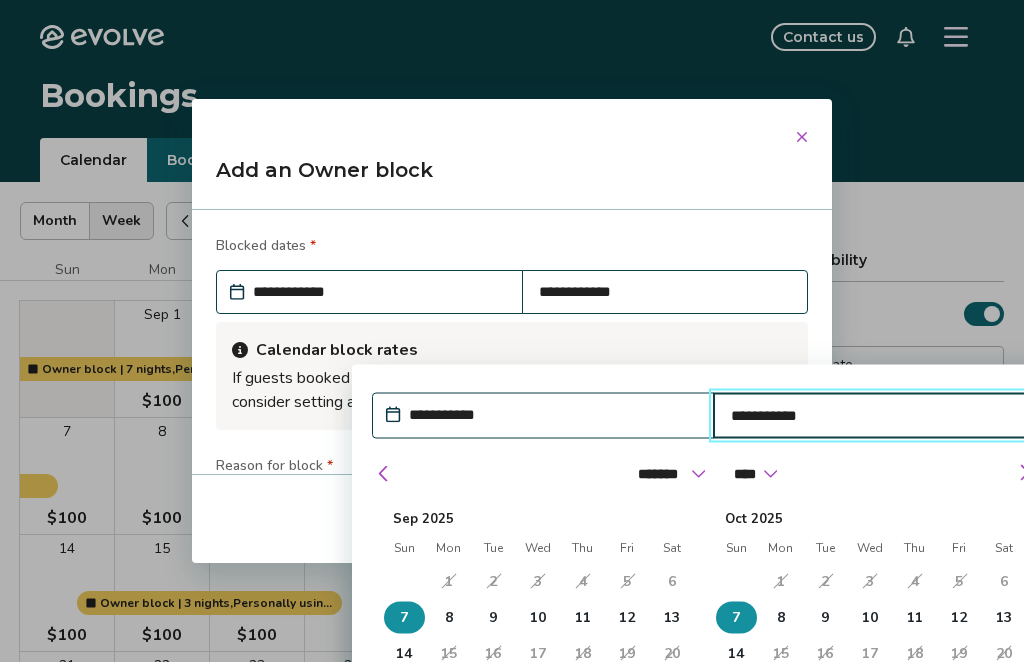click on "**********" at bounding box center (875, 416) 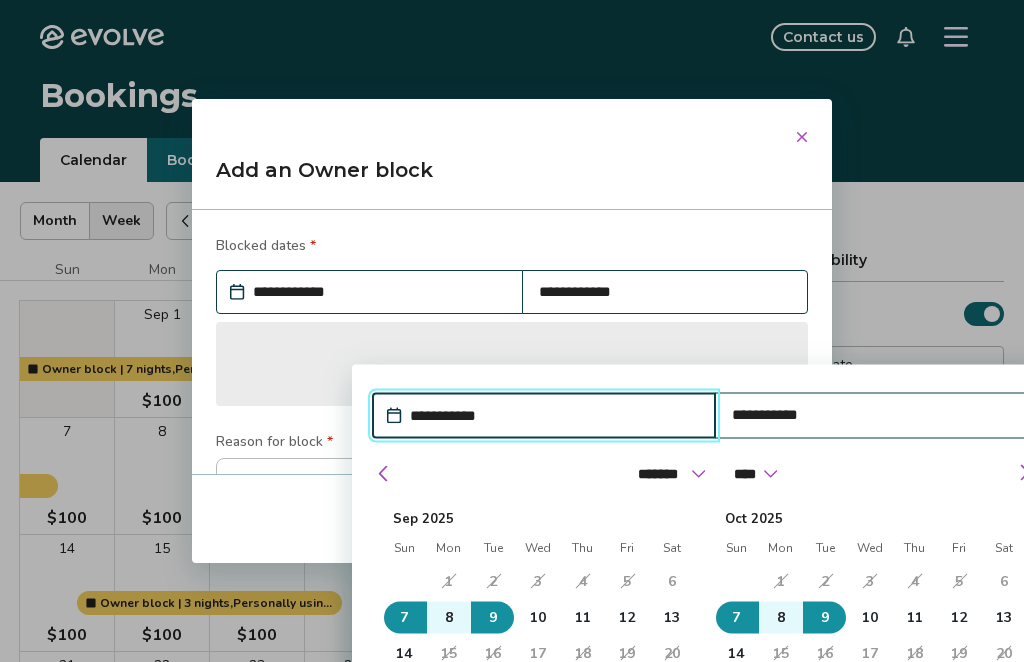 type on "*" 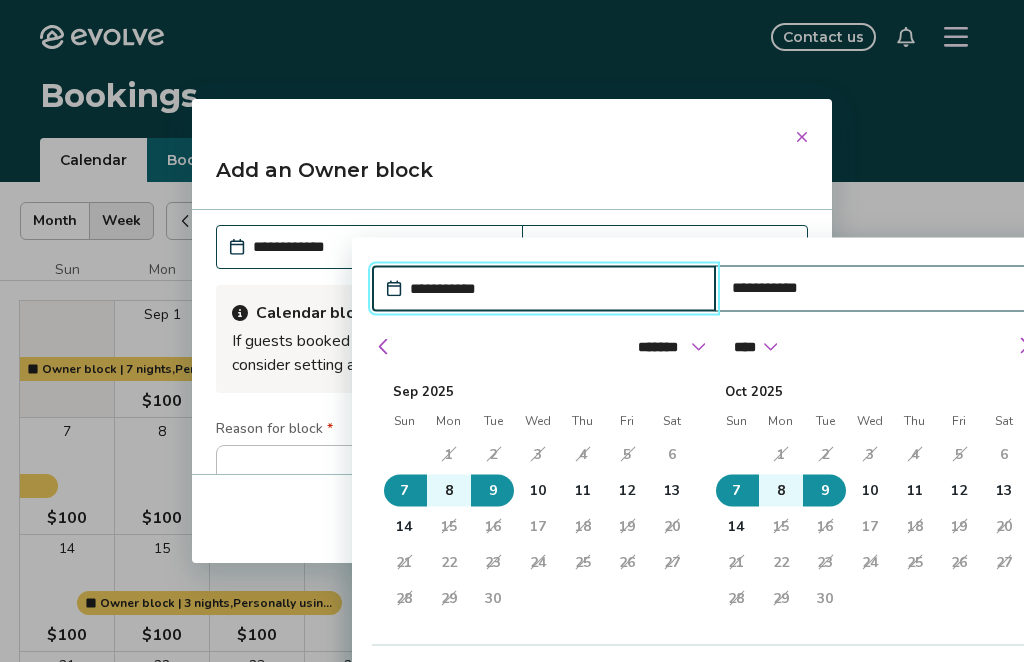 scroll, scrollTop: 127, scrollLeft: 0, axis: vertical 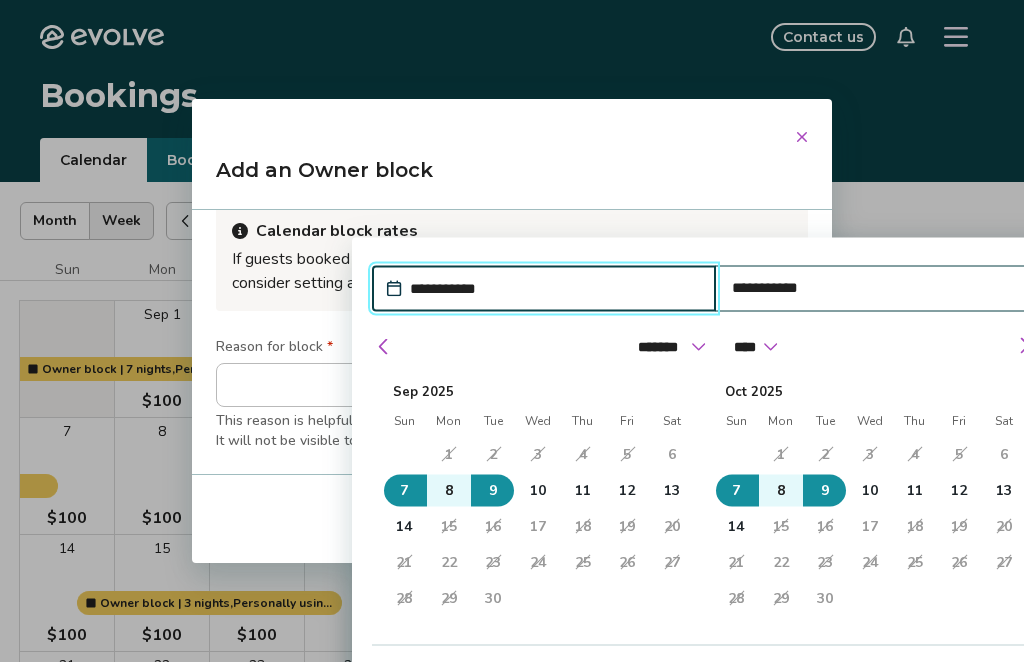 click on "Apply Dates" at bounding box center [971, 746] 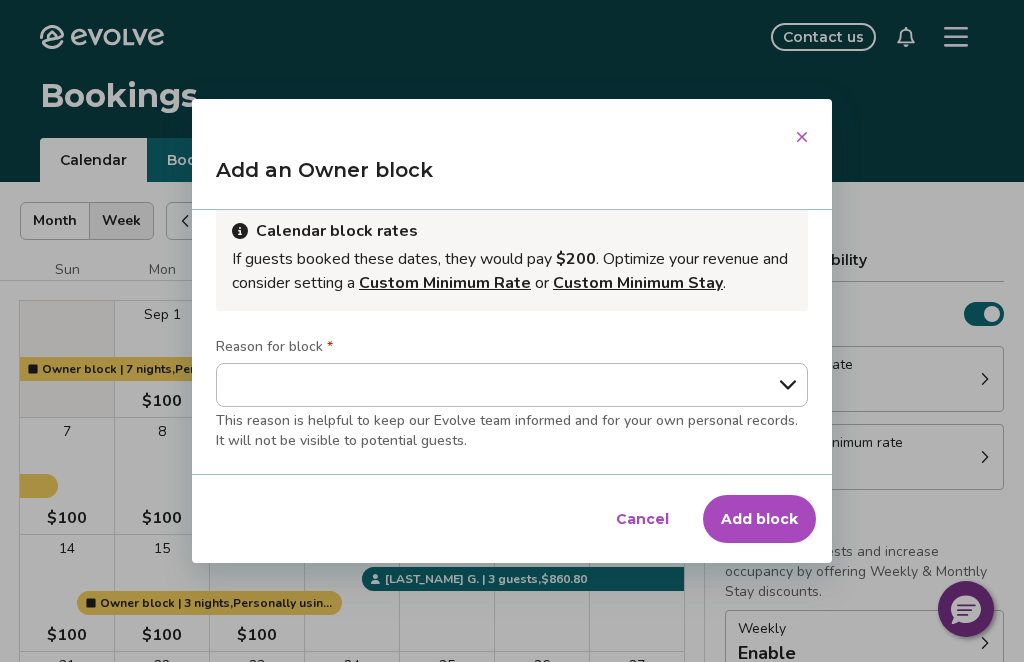 scroll, scrollTop: 0, scrollLeft: 0, axis: both 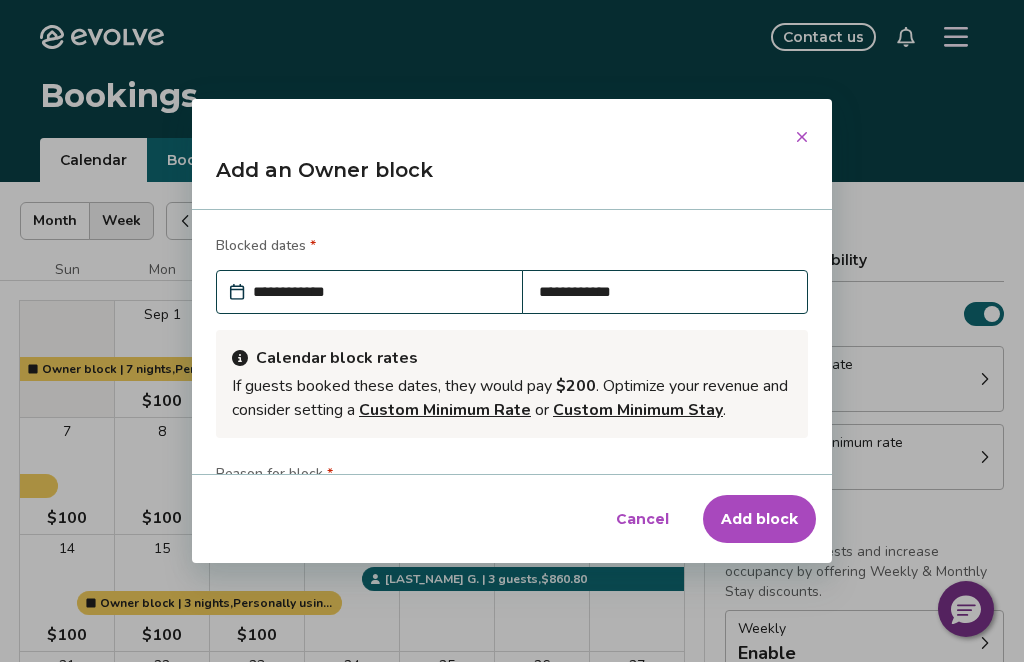 click on "Add block" at bounding box center (759, 519) 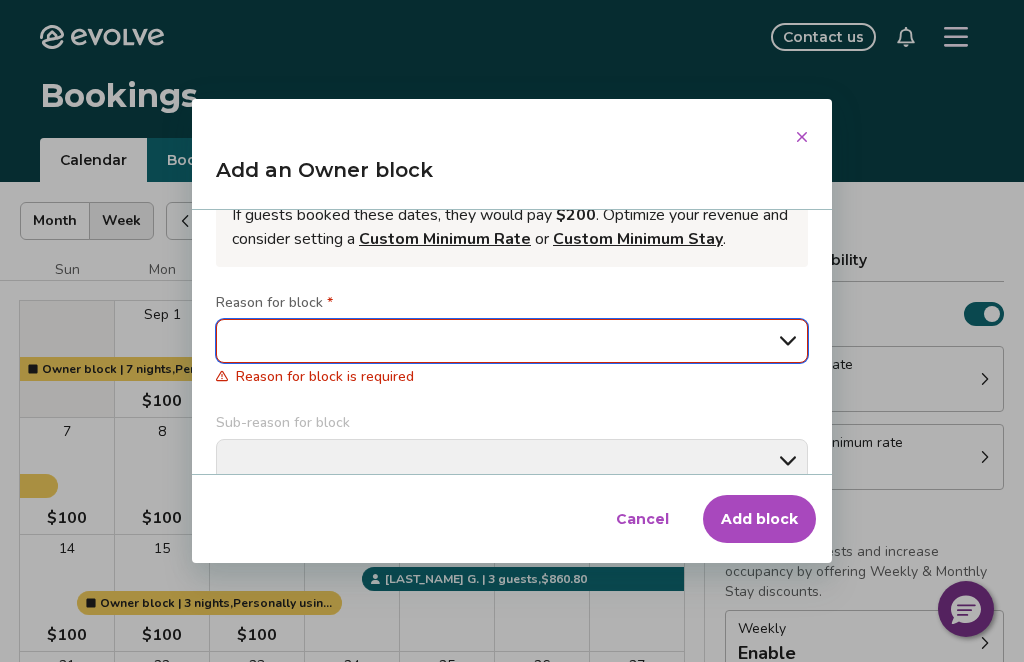 select on "**********" 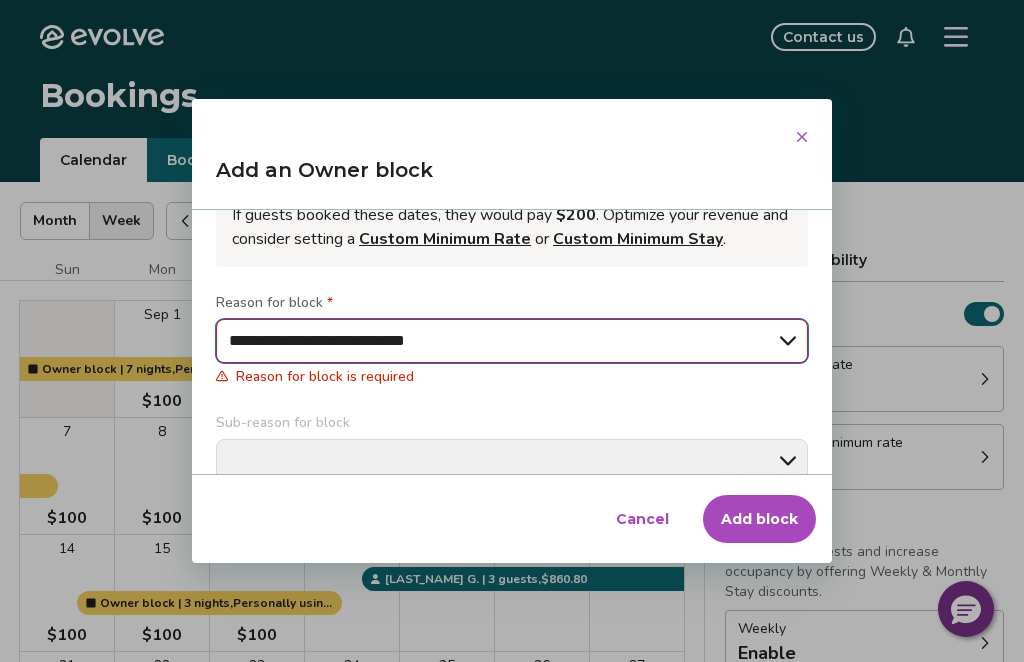 type on "*" 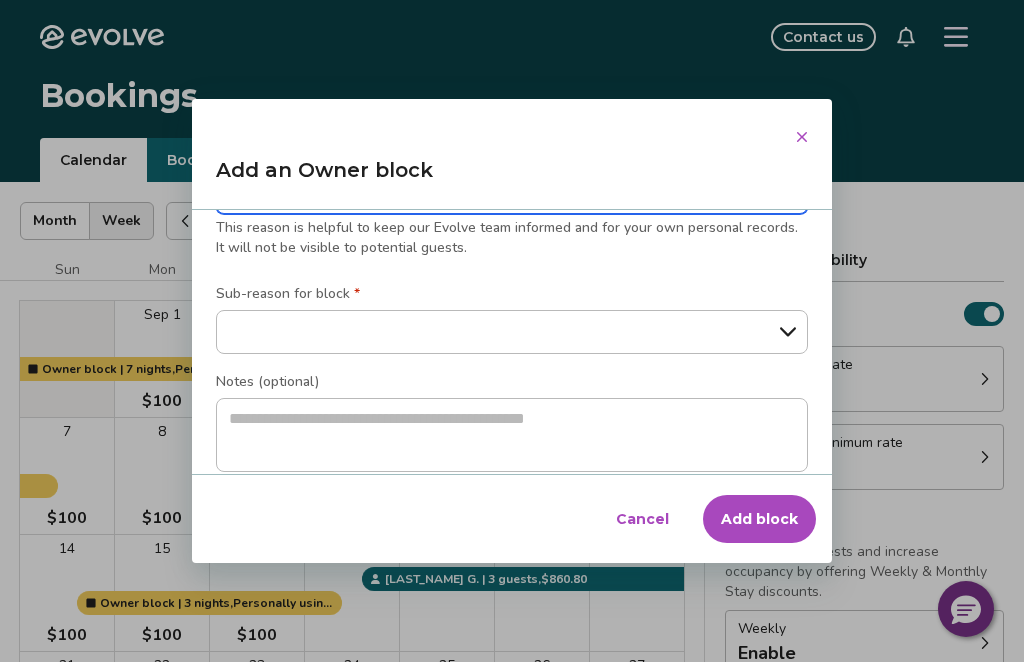 scroll, scrollTop: 322, scrollLeft: 0, axis: vertical 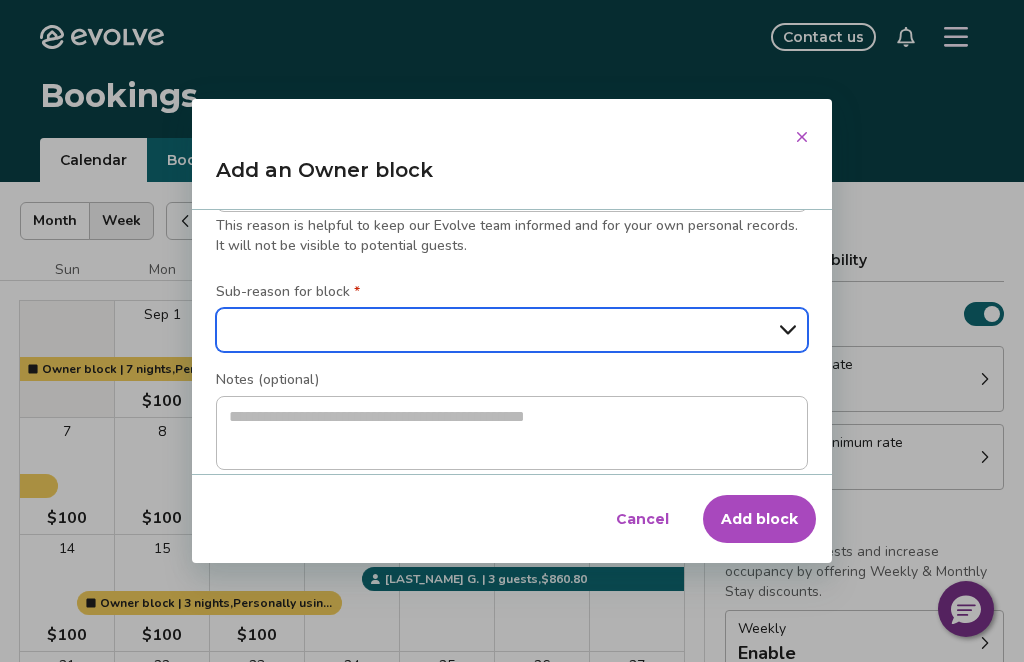 click on "**********" at bounding box center (512, 330) 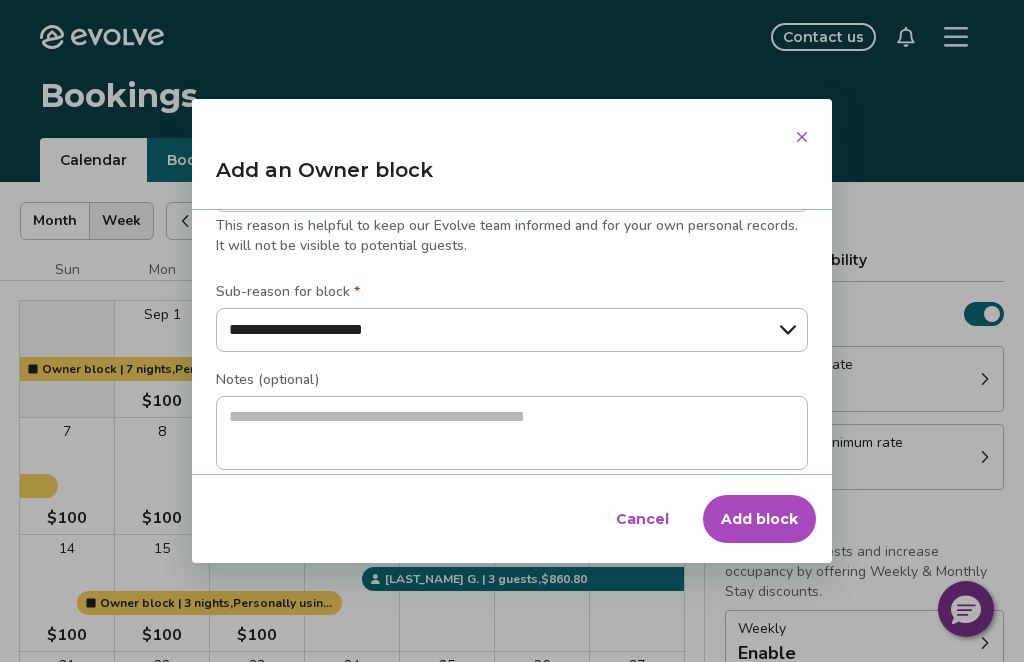 click on "Add block" at bounding box center (759, 519) 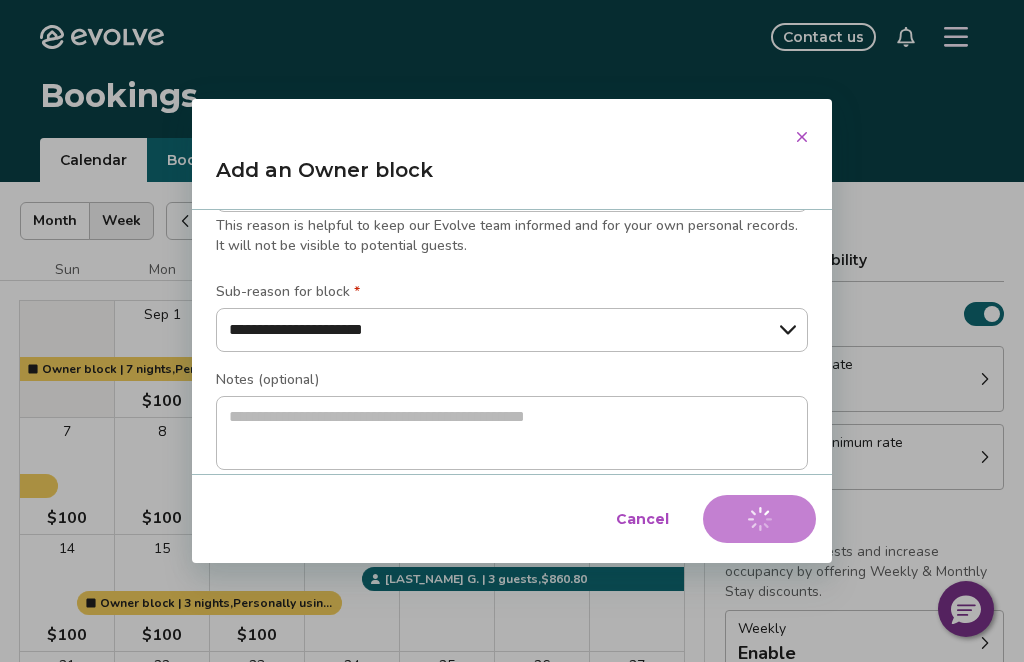 type on "*" 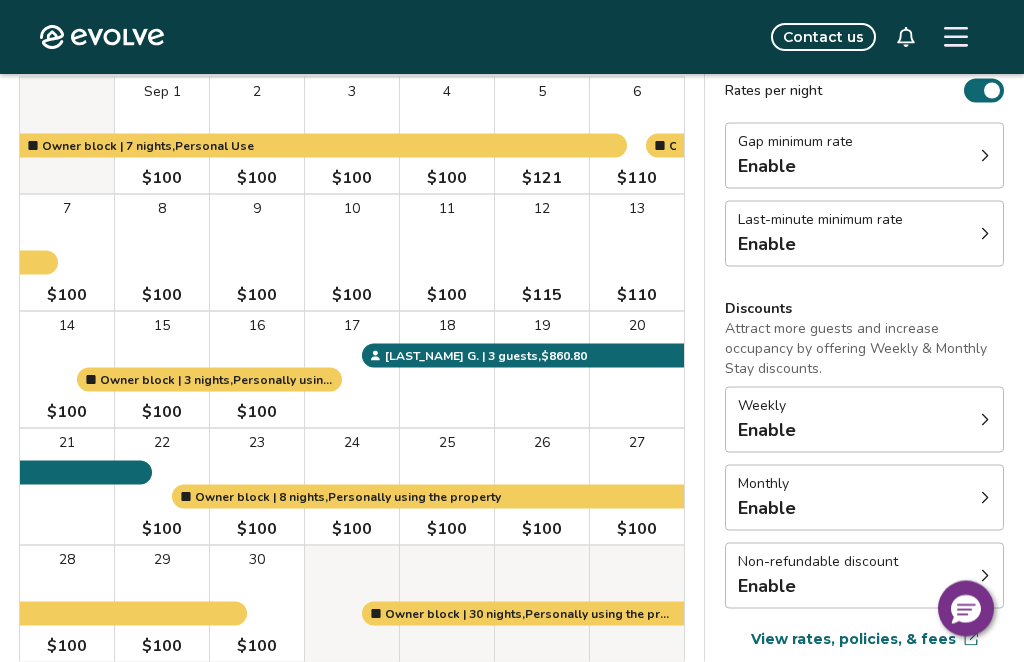 scroll, scrollTop: 226, scrollLeft: 0, axis: vertical 